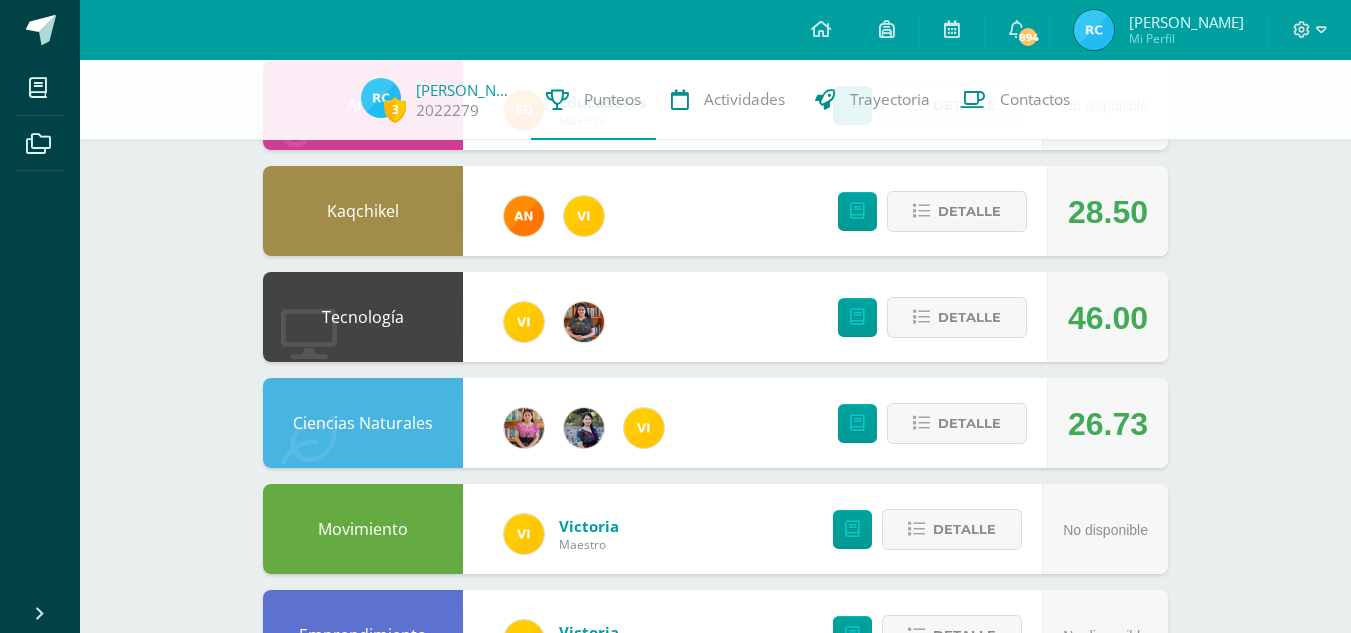 scroll, scrollTop: 680, scrollLeft: 0, axis: vertical 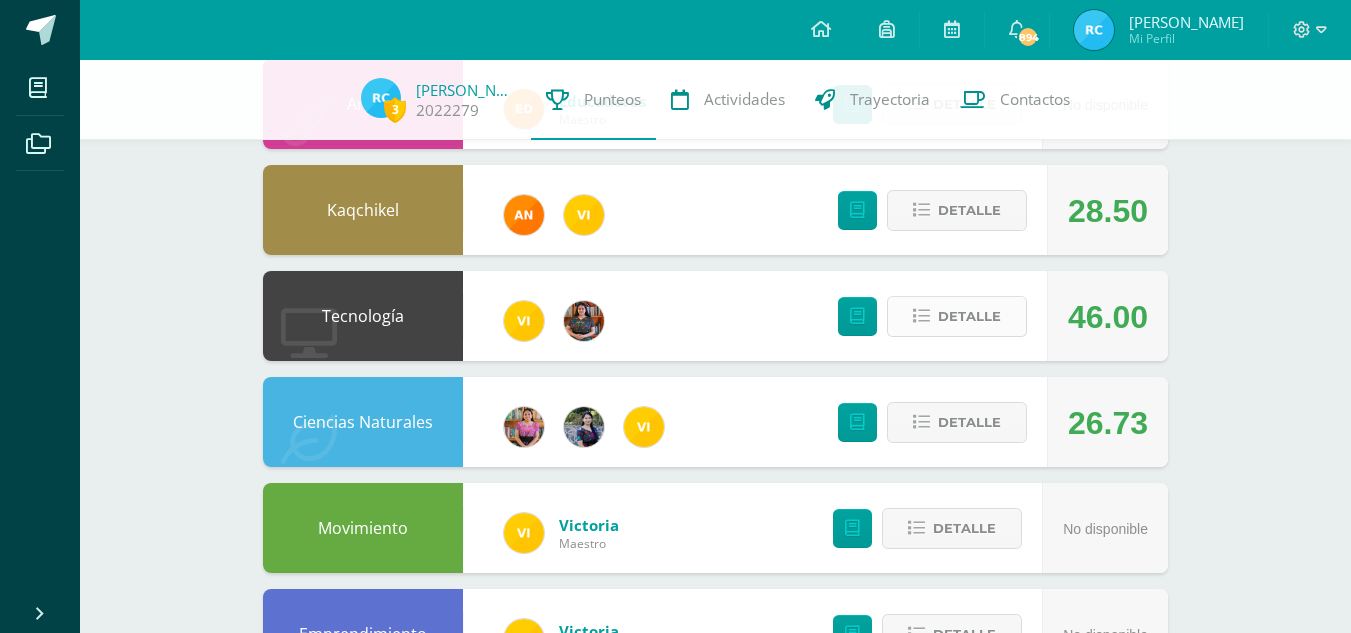 click on "Detalle" at bounding box center [969, 316] 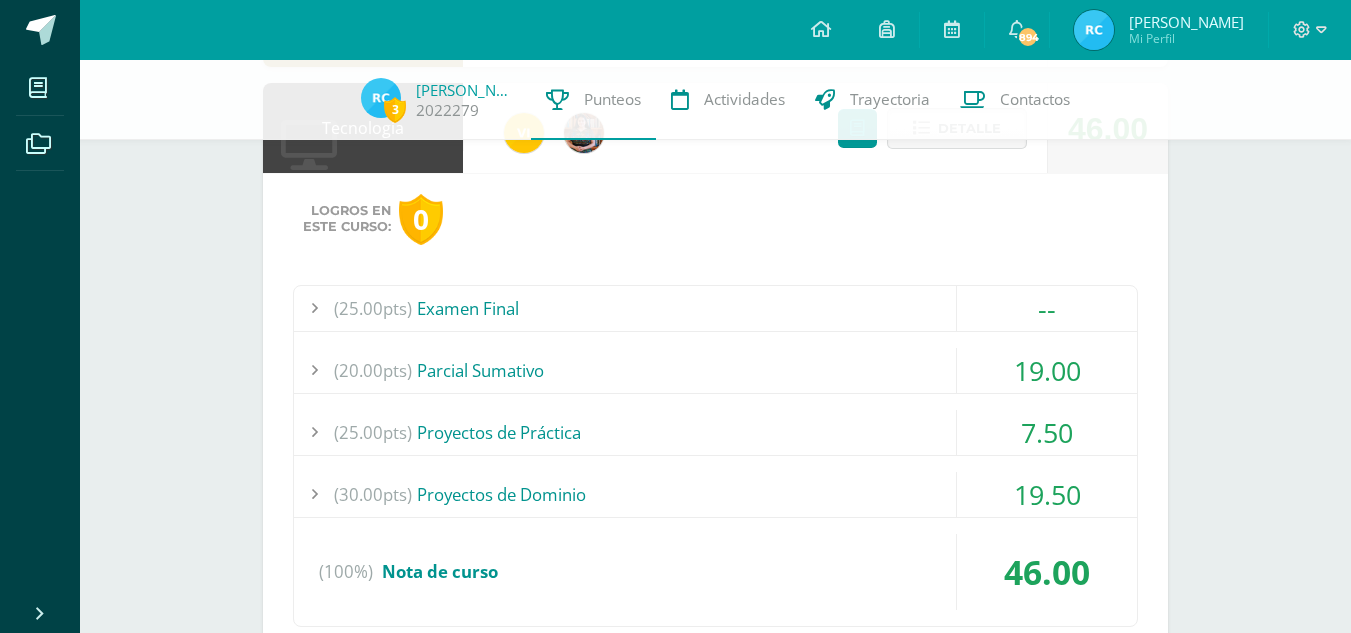 scroll, scrollTop: 869, scrollLeft: 0, axis: vertical 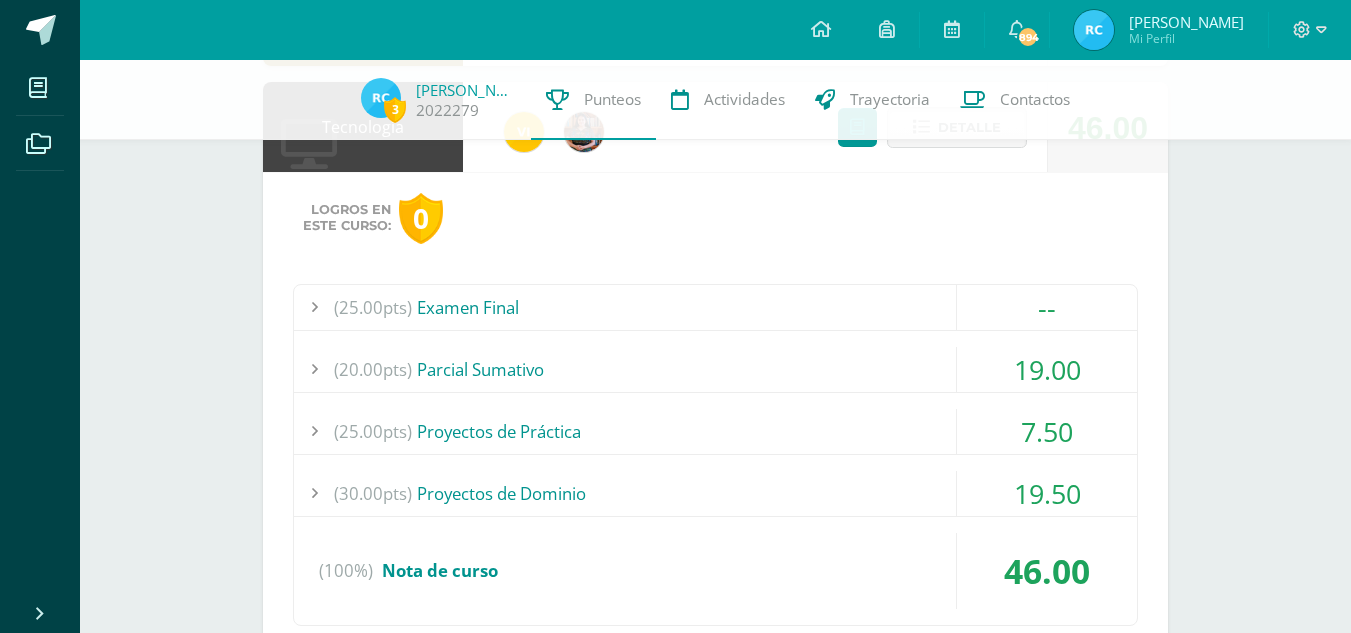 click on "(20.00pts)
[GEOGRAPHIC_DATA]" at bounding box center [715, 369] 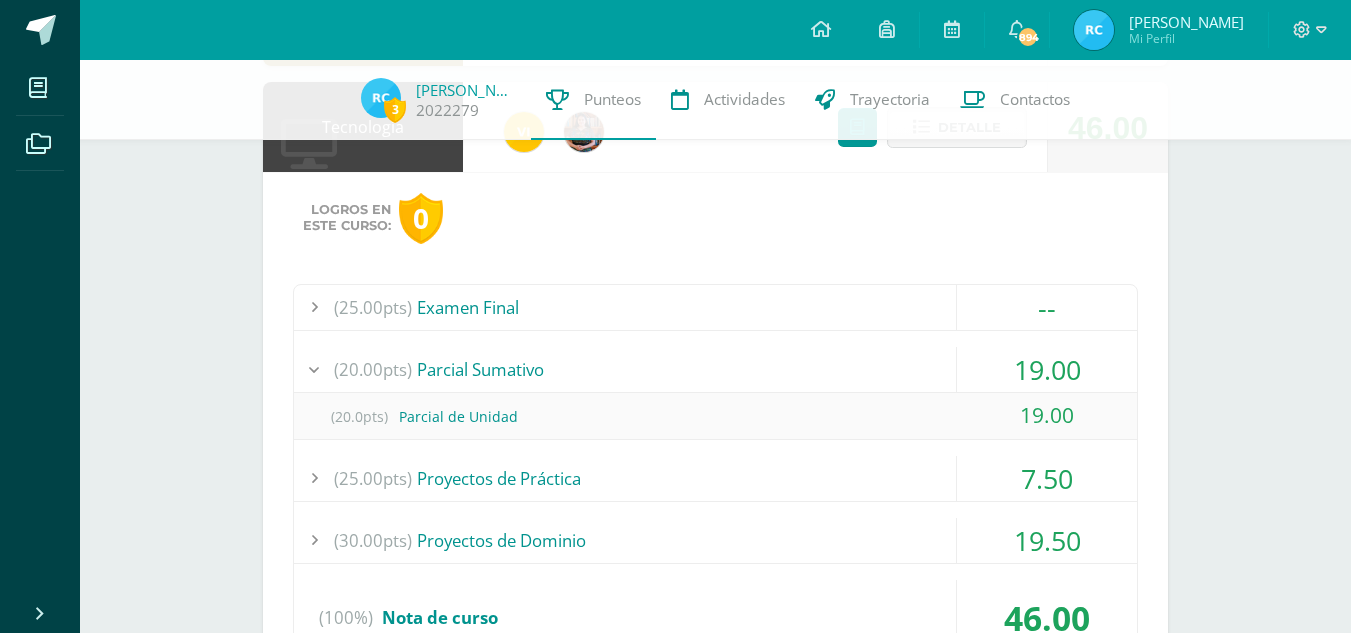 click on "(20.00pts)
[GEOGRAPHIC_DATA]" at bounding box center (715, 369) 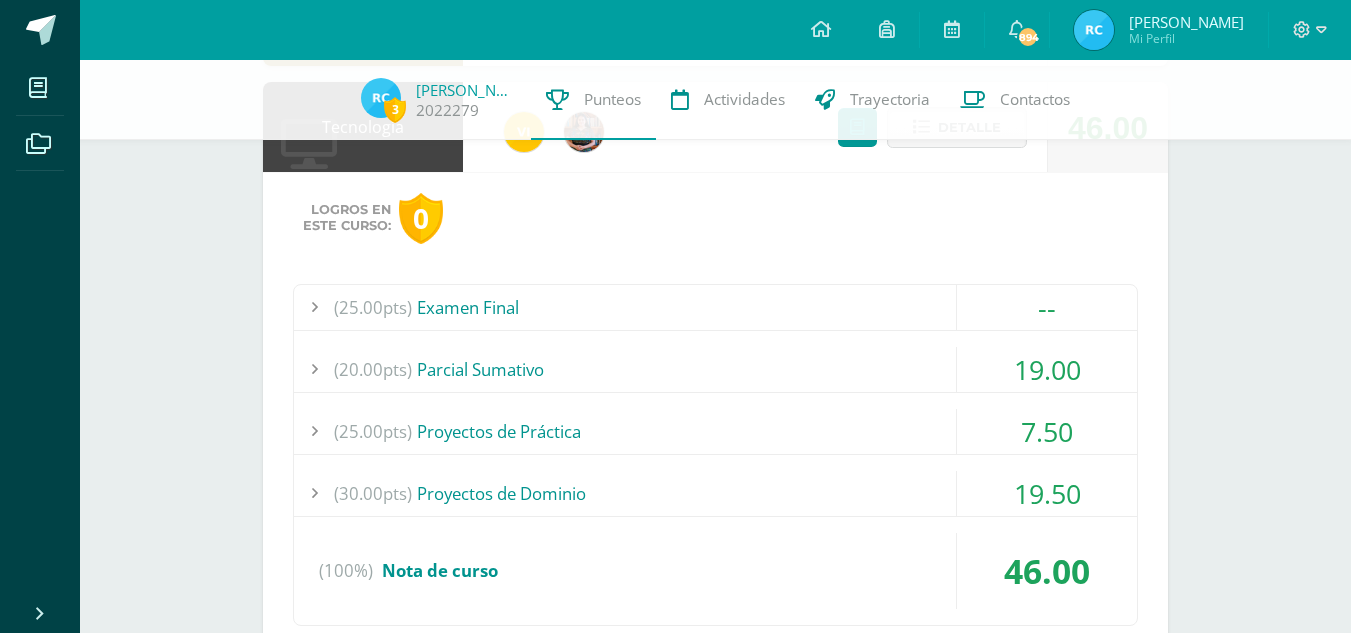 scroll, scrollTop: 900, scrollLeft: 0, axis: vertical 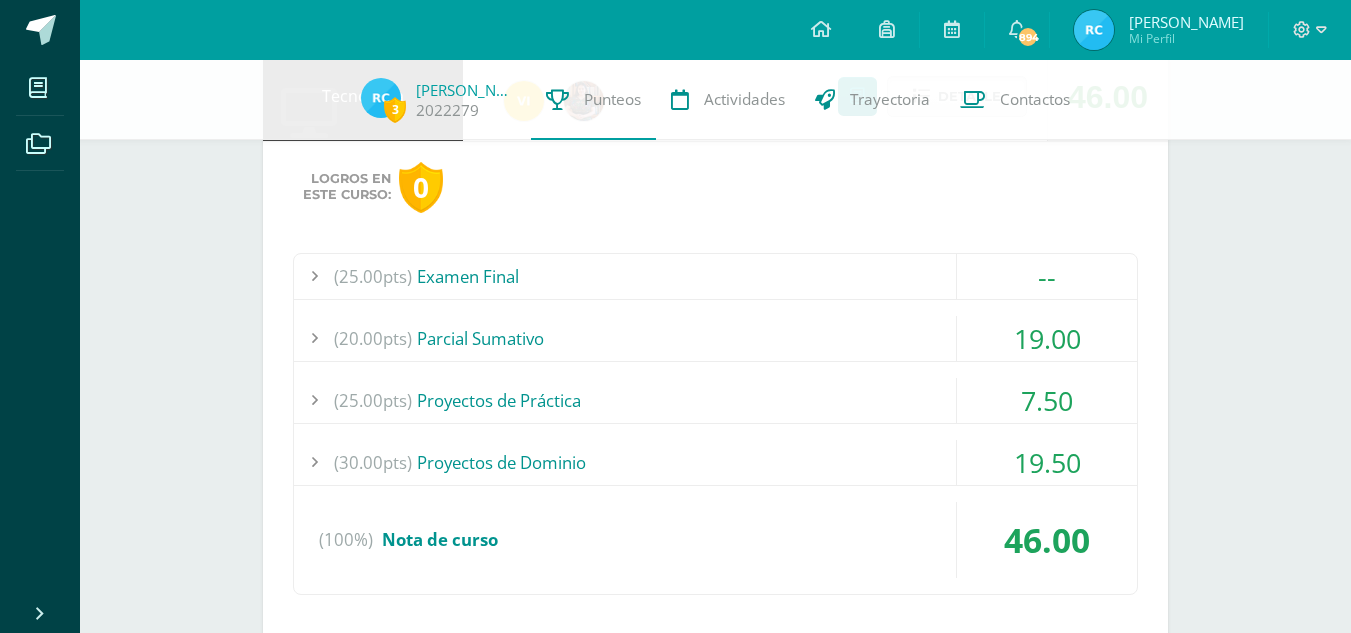 click on "(25.00pts)
Proyectos de Práctica" at bounding box center (715, 400) 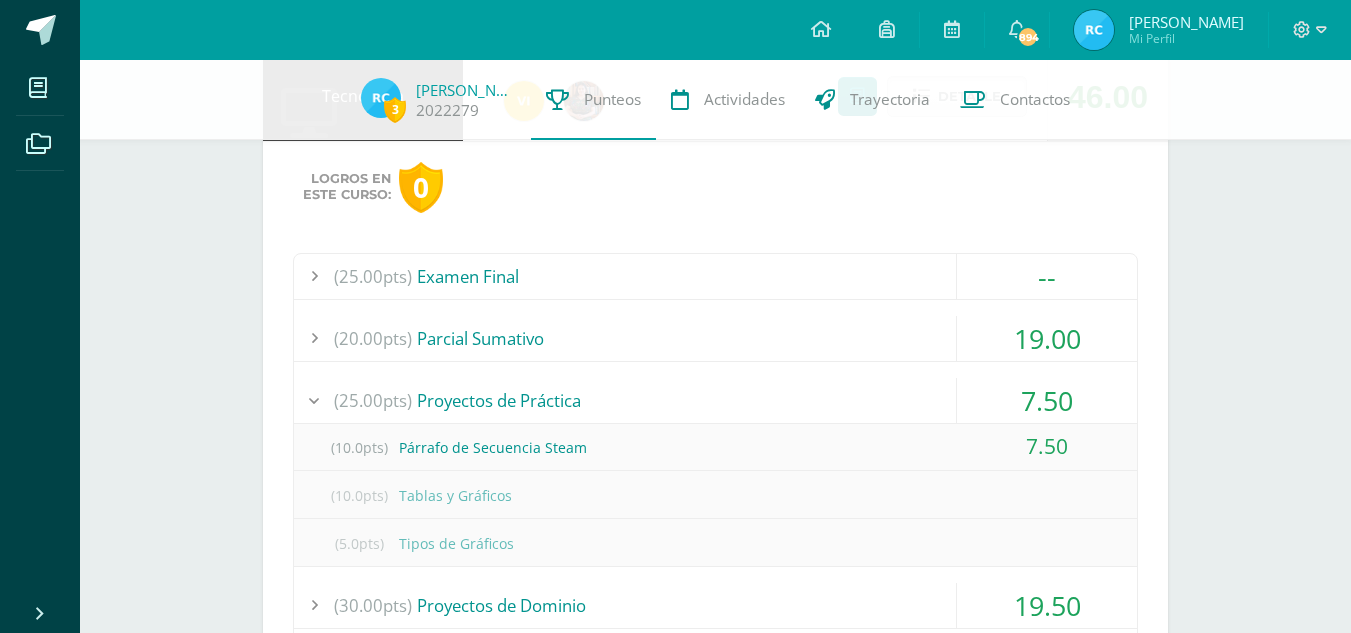 click on "(25.00pts)
Proyectos de Práctica" at bounding box center (715, 400) 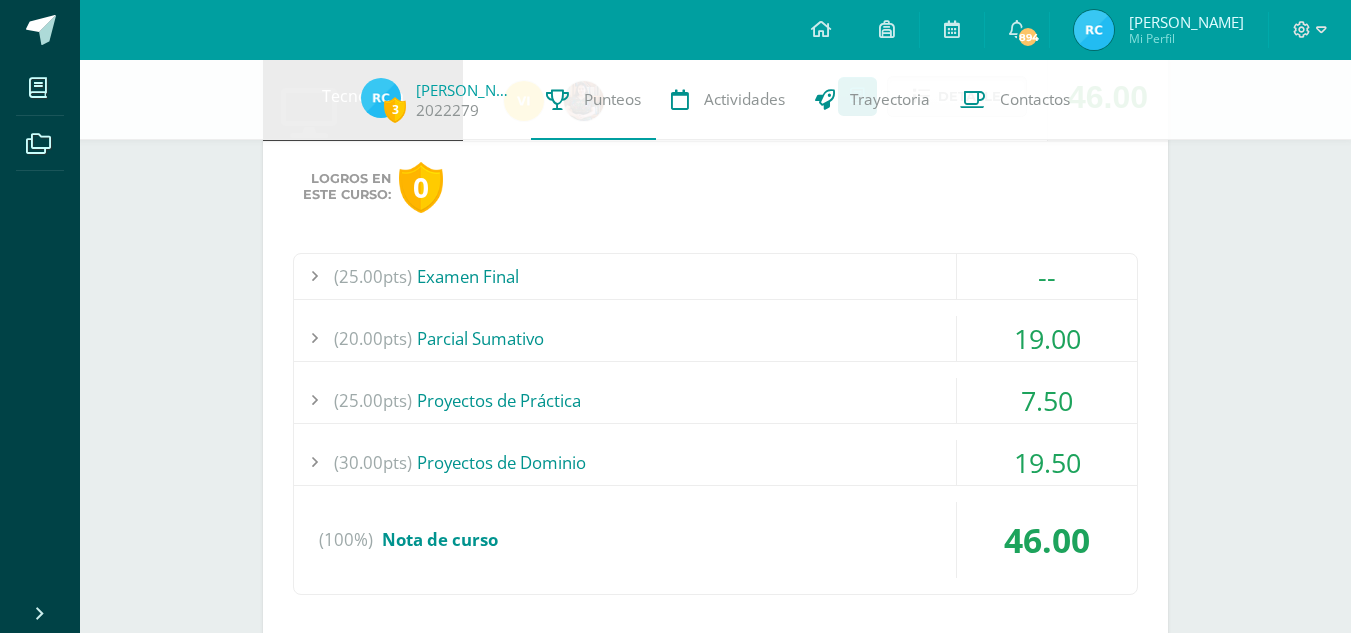click on "(30.00pts)
Proyectos de Dominio" at bounding box center [715, 462] 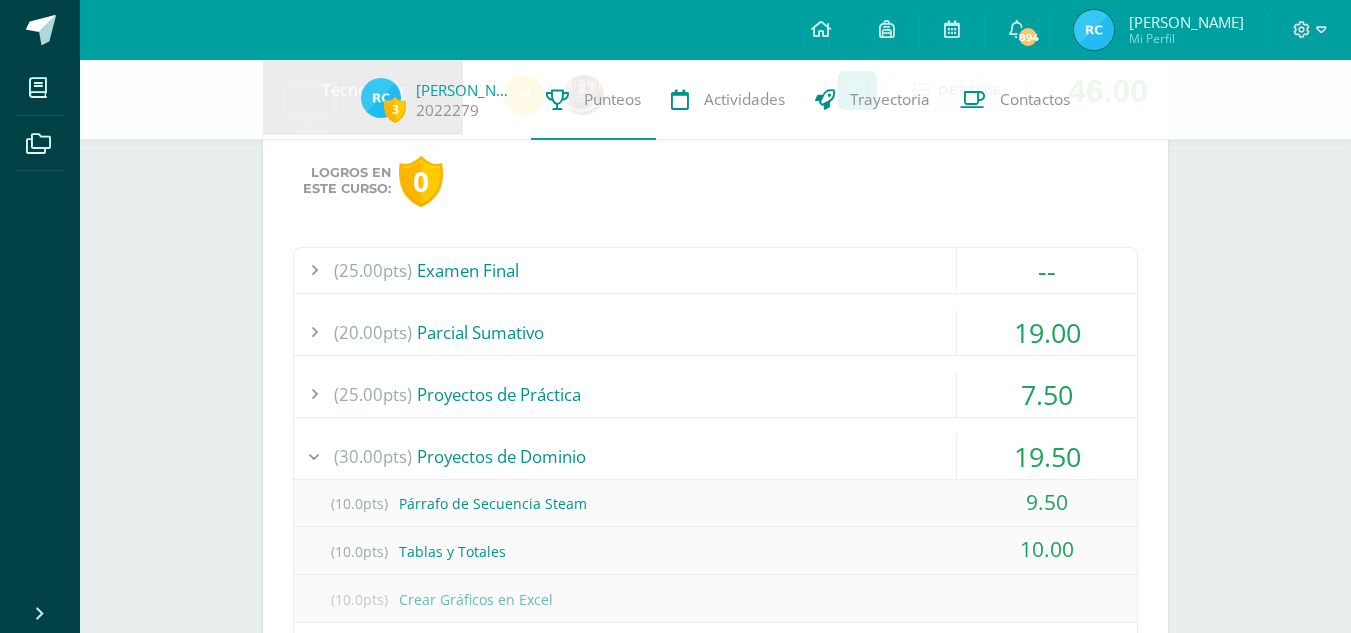 scroll, scrollTop: 907, scrollLeft: 0, axis: vertical 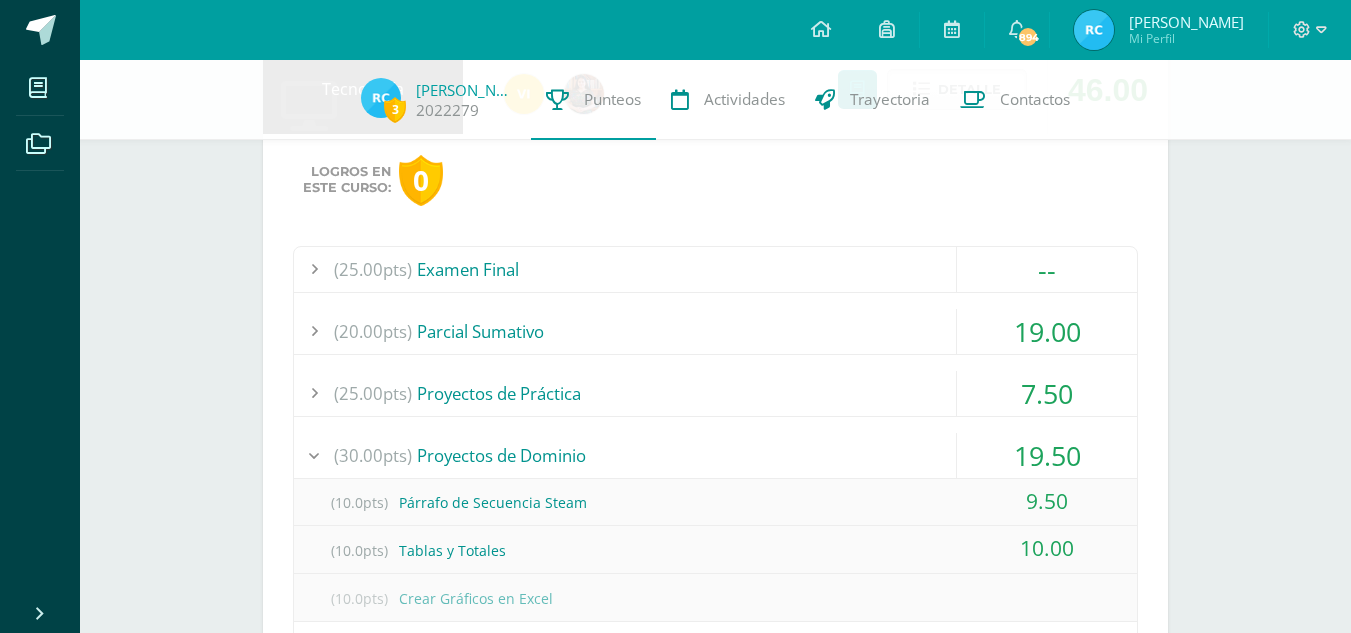click on "(30.00pts)
Proyectos de Dominio" at bounding box center [715, 455] 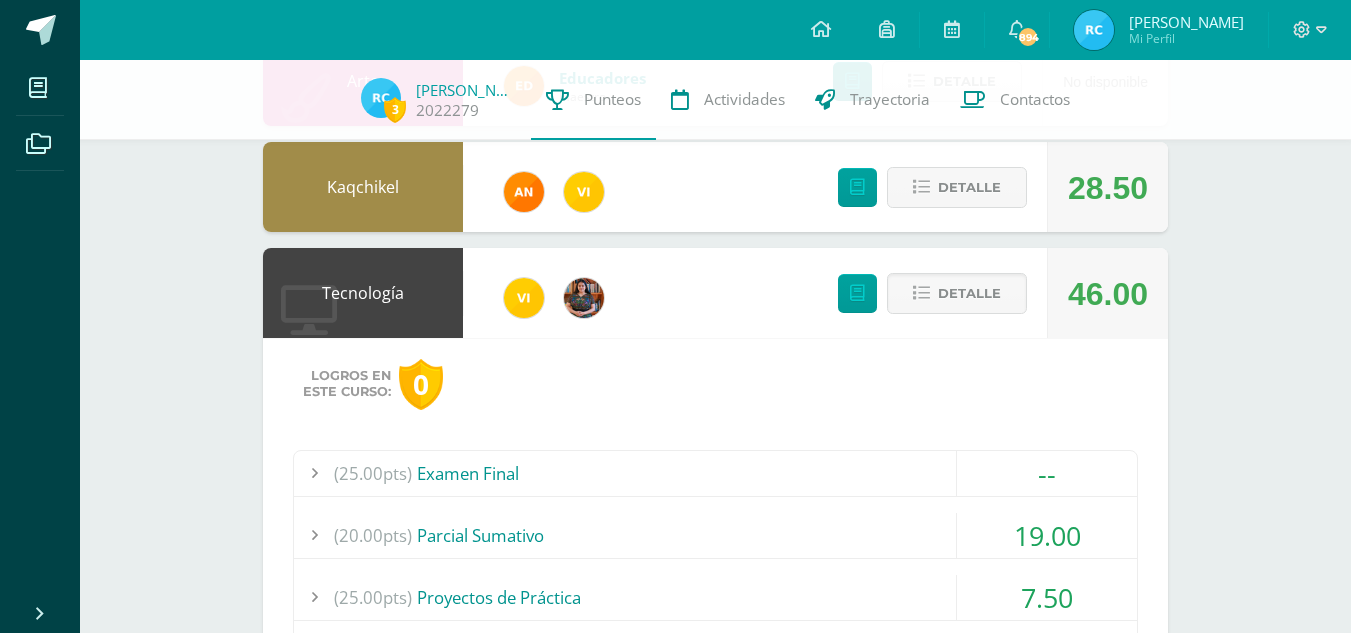 scroll, scrollTop: 694, scrollLeft: 0, axis: vertical 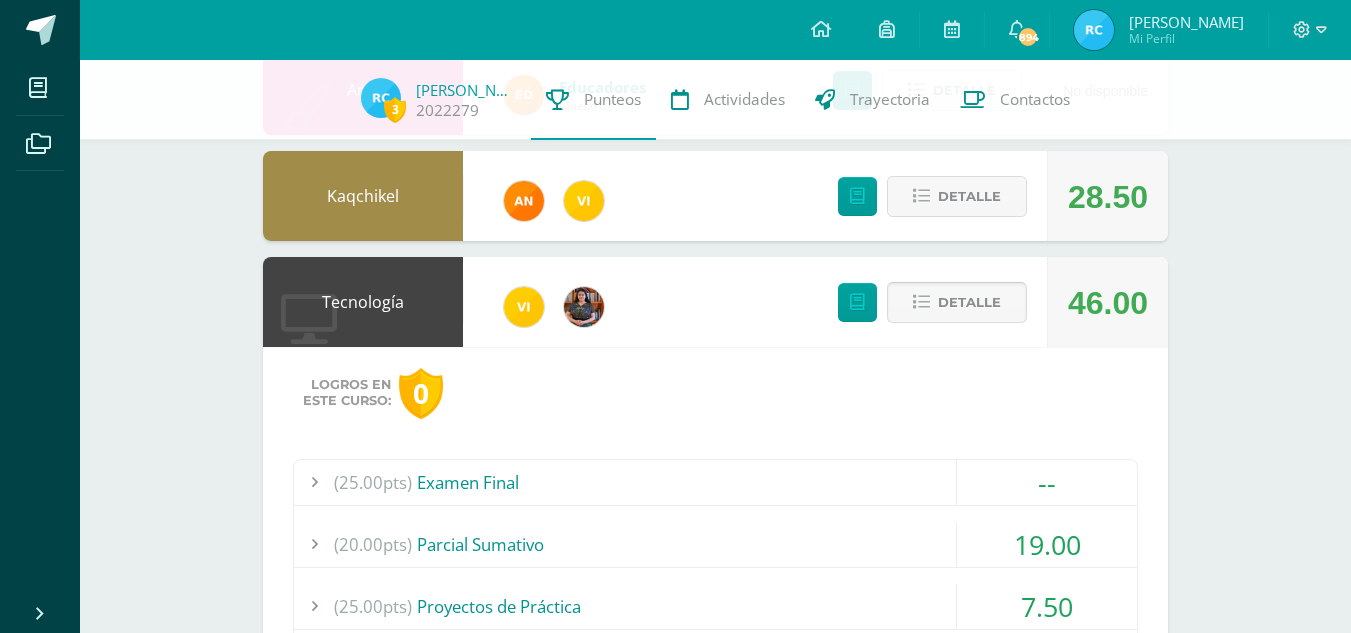 click on "Detalle" at bounding box center [969, 302] 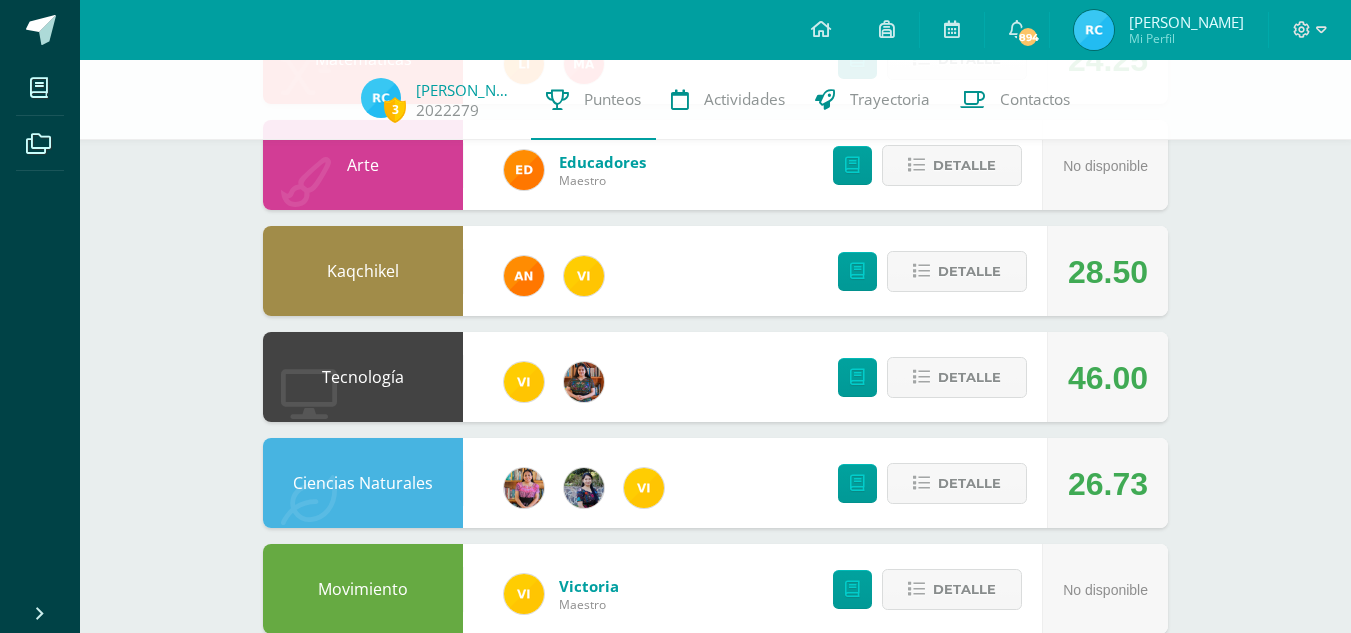 scroll, scrollTop: 631, scrollLeft: 0, axis: vertical 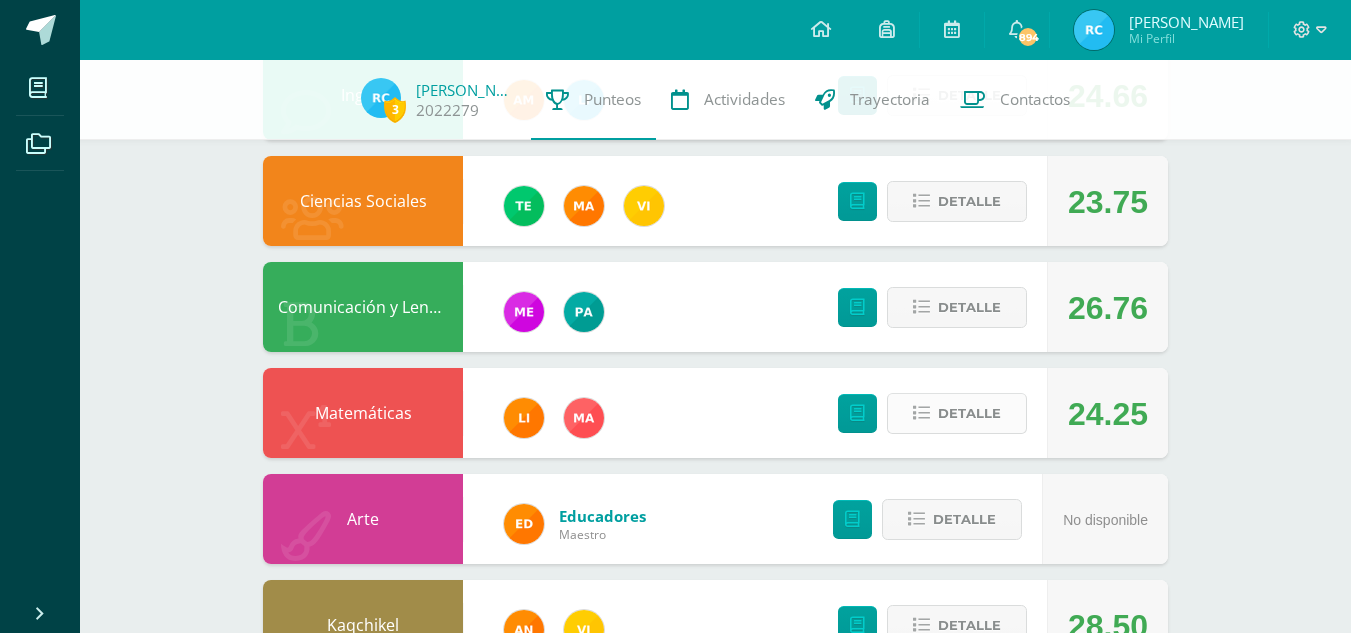 click on "Detalle" at bounding box center [969, 413] 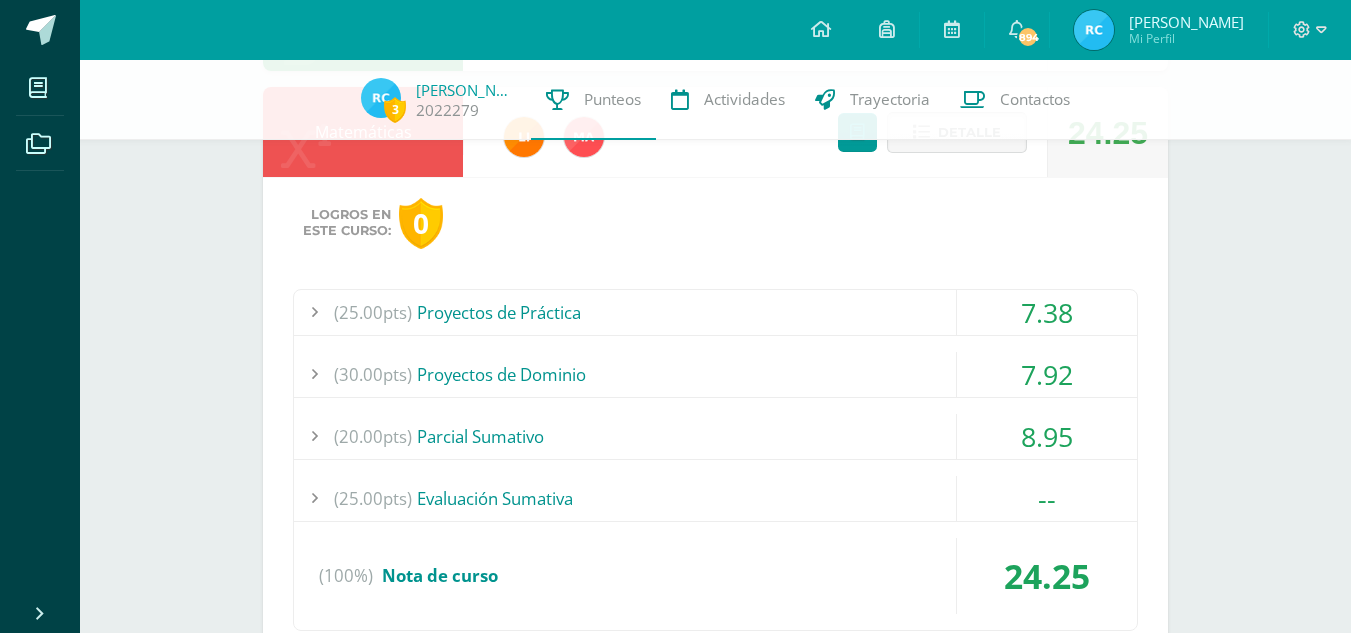 scroll, scrollTop: 547, scrollLeft: 0, axis: vertical 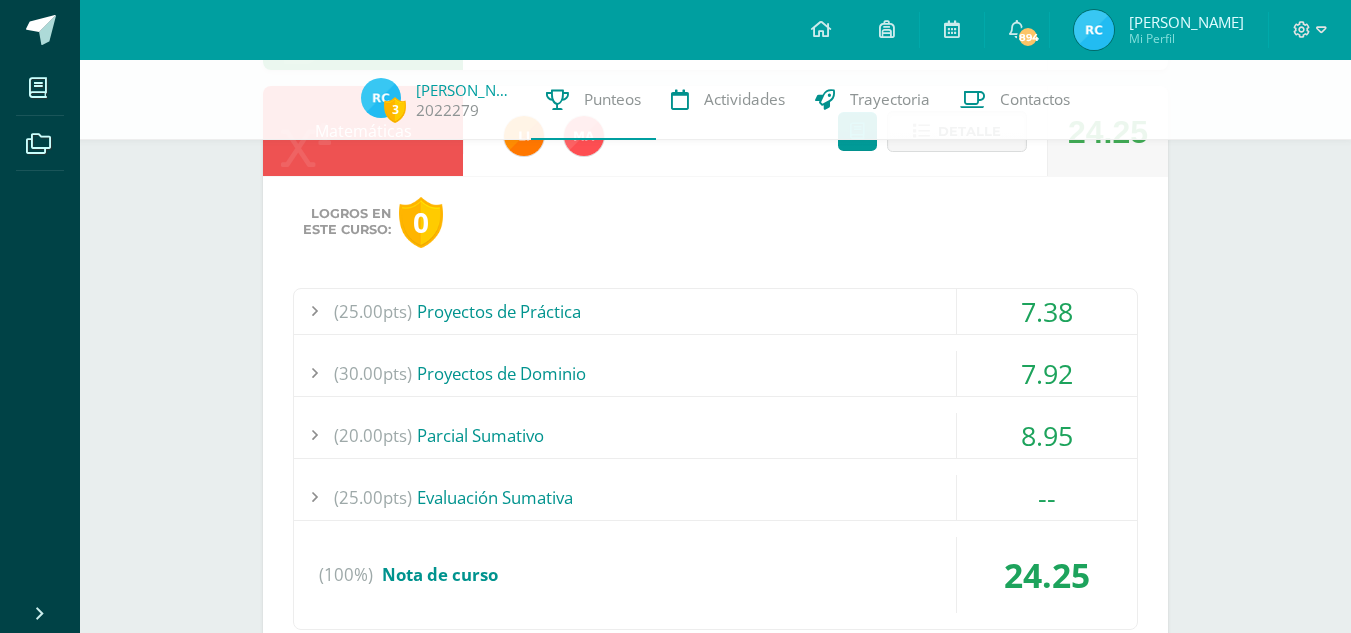 click on "(25.00pts)
Proyectos de Práctica" at bounding box center [715, 311] 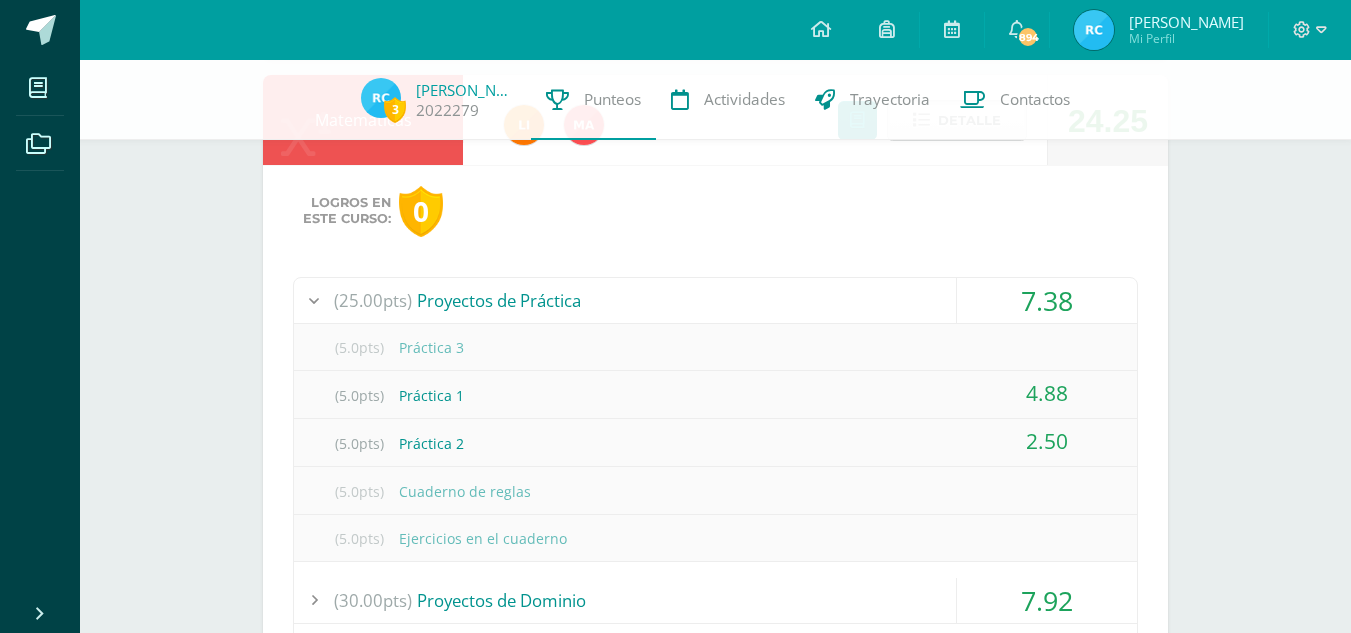 scroll, scrollTop: 559, scrollLeft: 0, axis: vertical 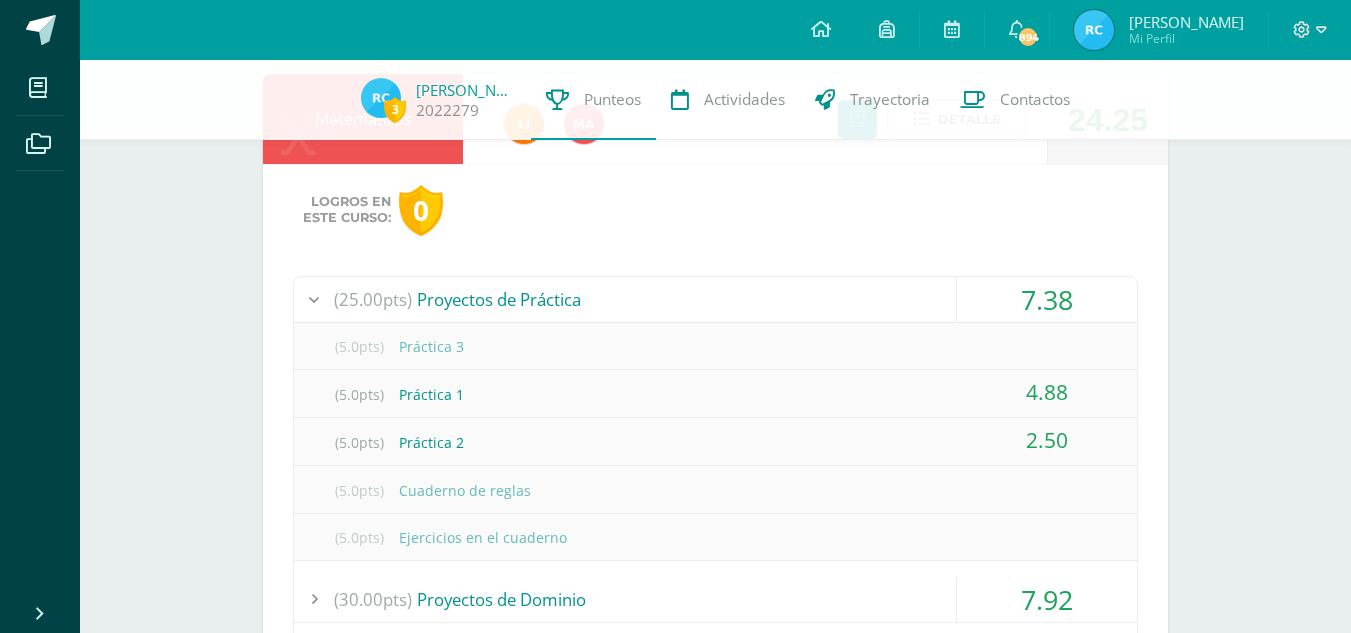 click on "(25.00pts)
Proyectos de Práctica" at bounding box center [715, 299] 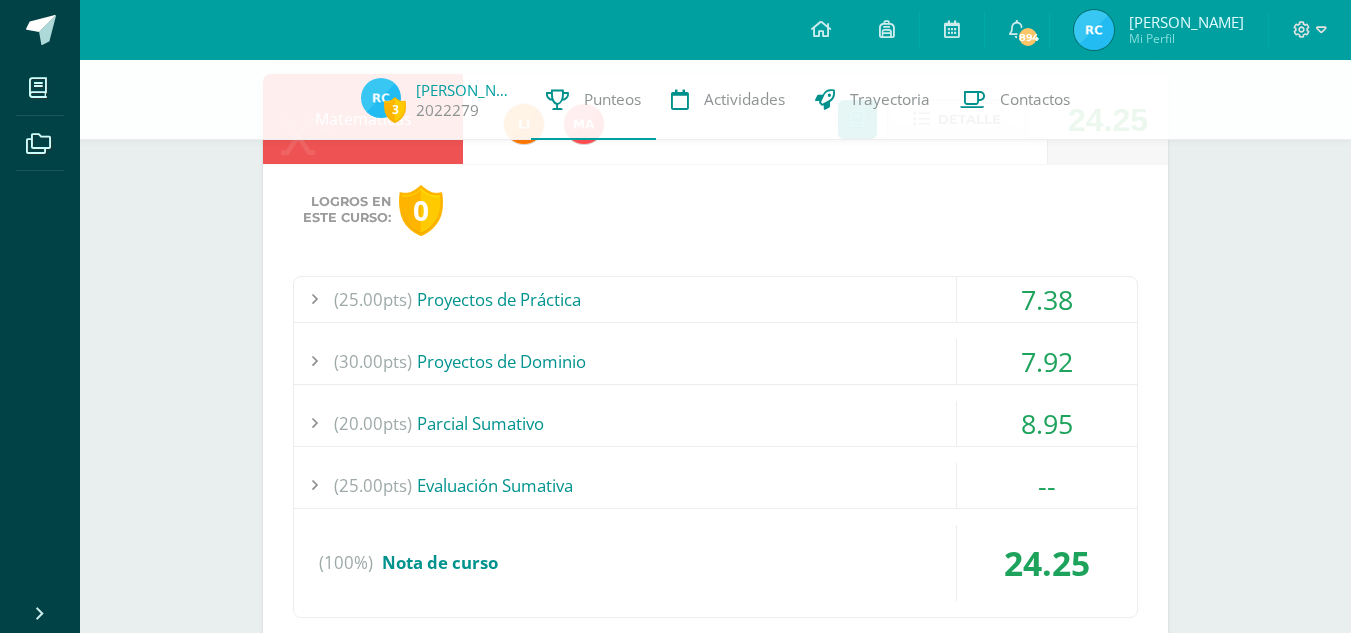click on "(25.00pts)
Proyectos de Práctica" at bounding box center (715, 299) 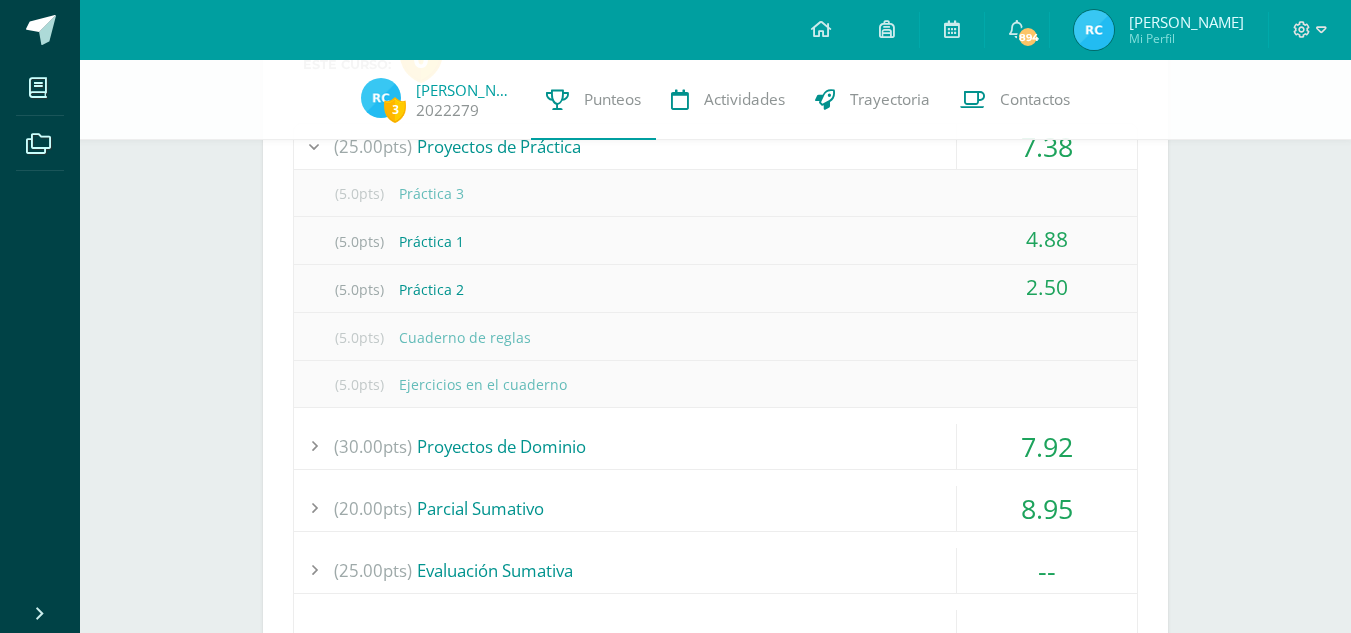 scroll, scrollTop: 725, scrollLeft: 0, axis: vertical 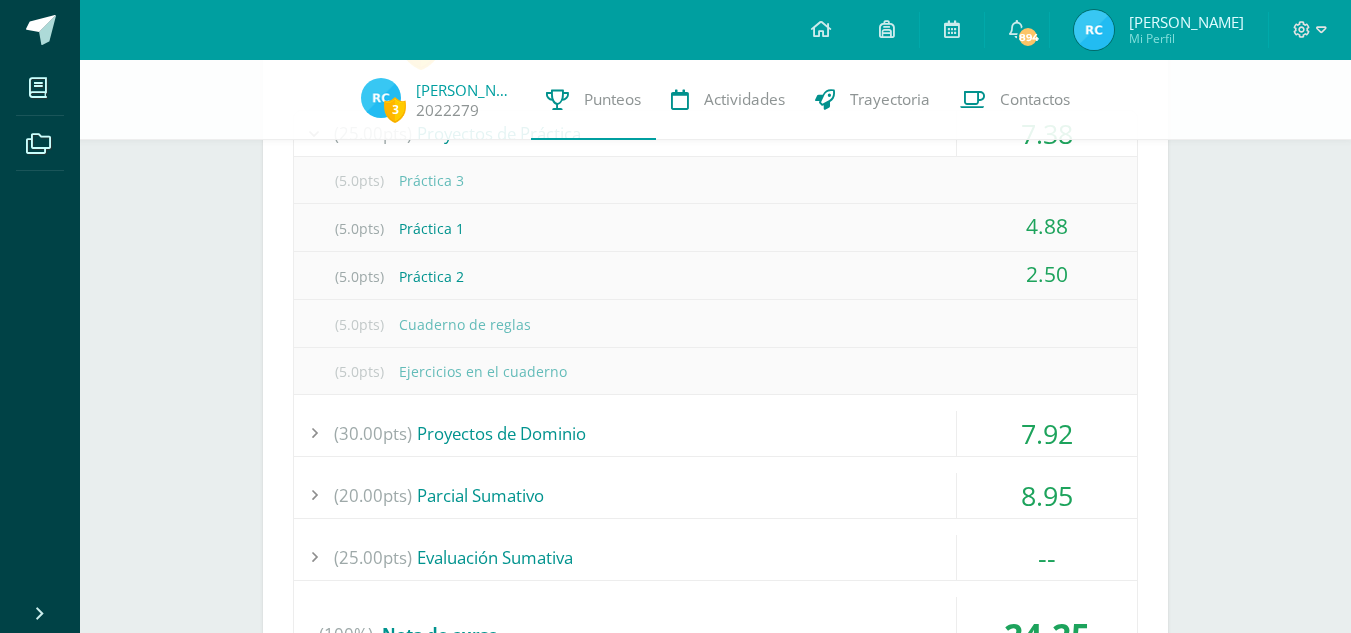 click on "(30.00pts)
Proyectos de Dominio" at bounding box center [715, 433] 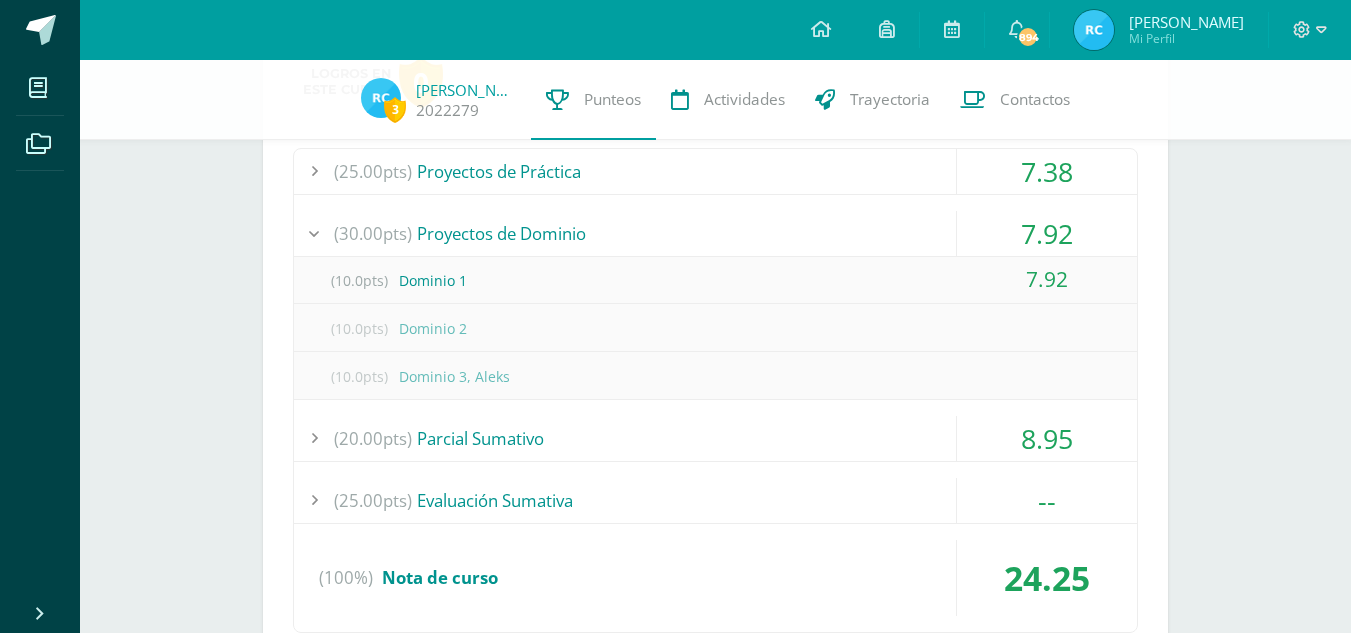 scroll, scrollTop: 685, scrollLeft: 0, axis: vertical 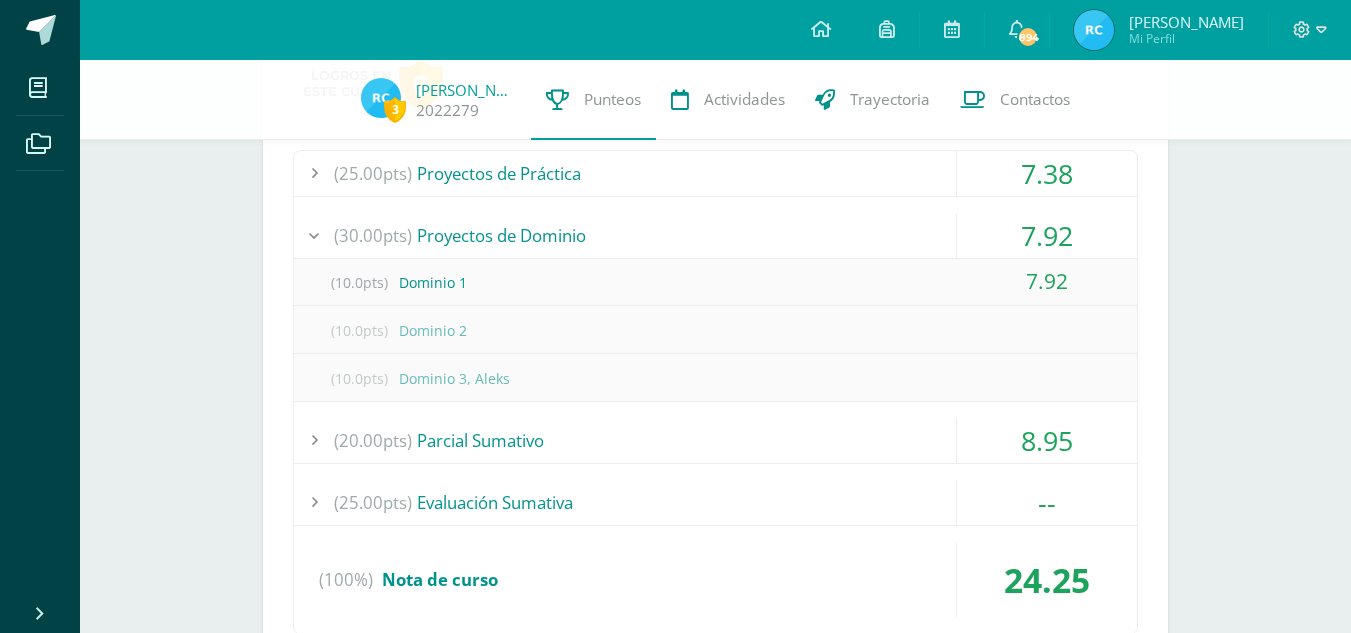 click on "(20.00pts)
[GEOGRAPHIC_DATA]" at bounding box center (715, 440) 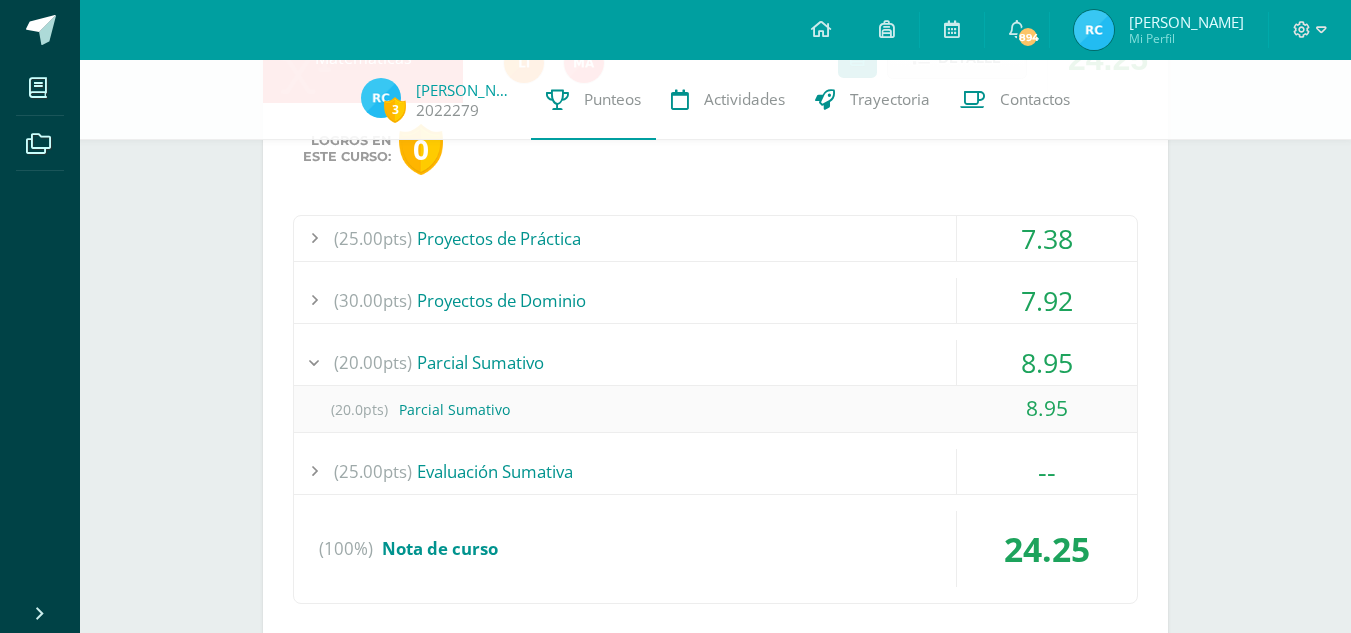 scroll, scrollTop: 618, scrollLeft: 0, axis: vertical 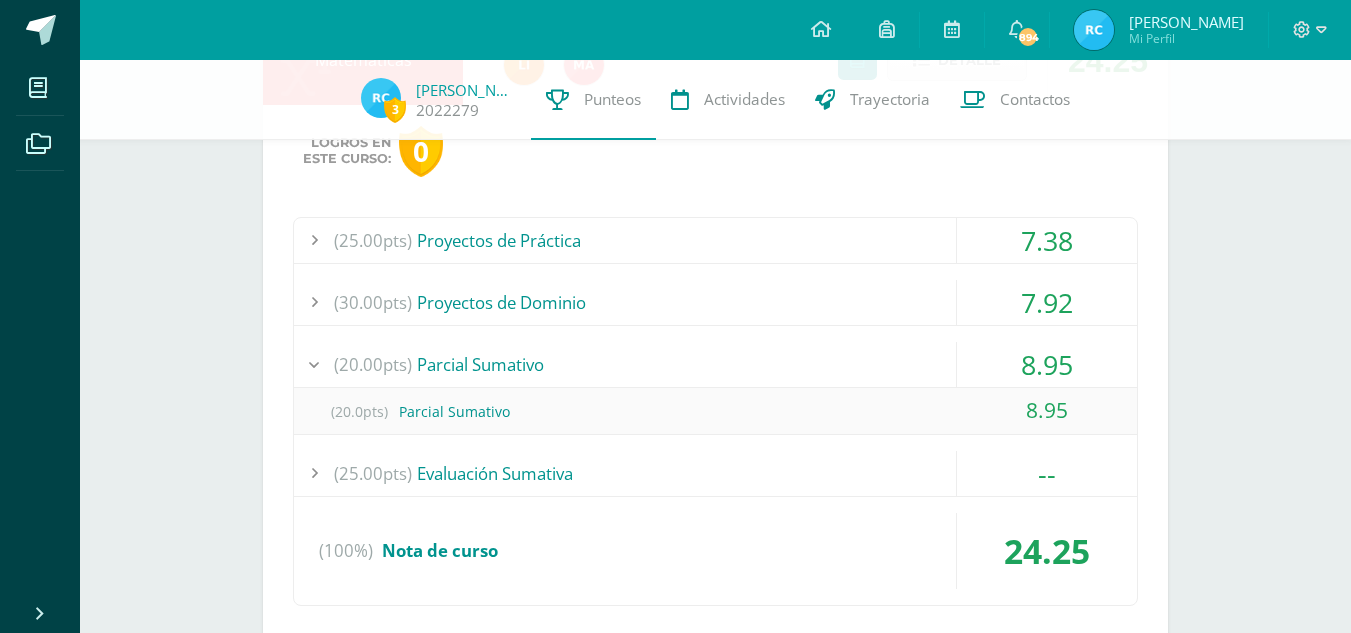 click on "(20.00pts)
[GEOGRAPHIC_DATA]" at bounding box center (715, 364) 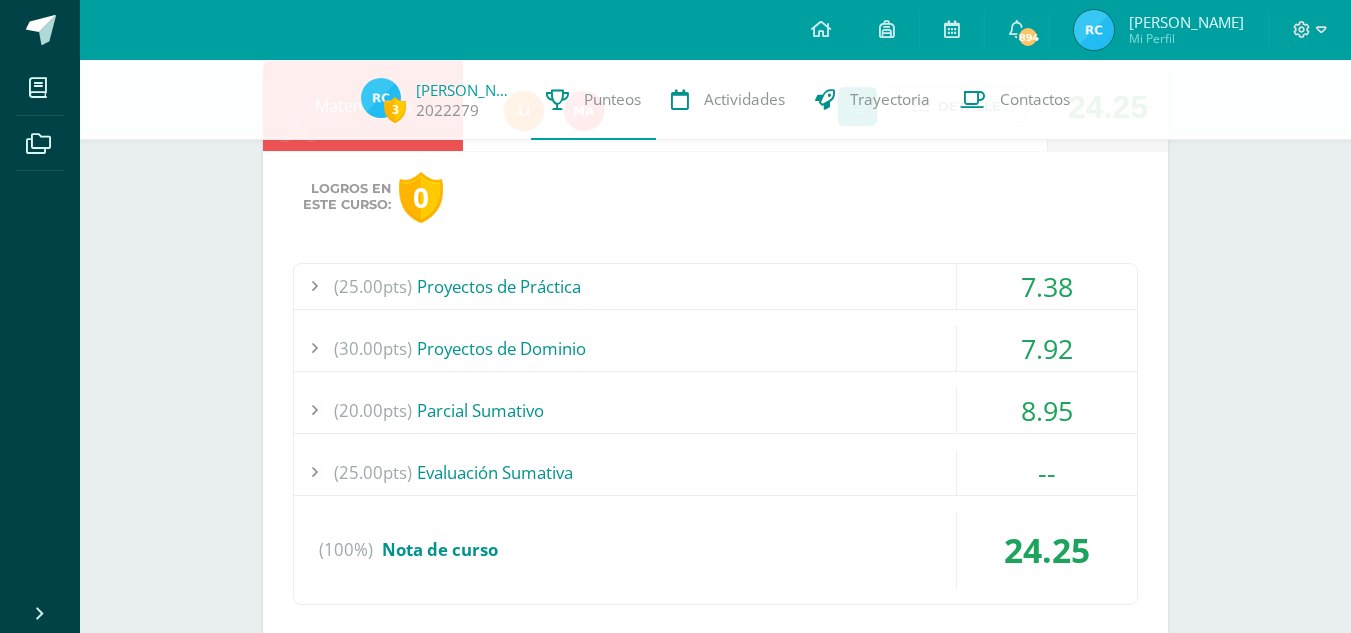 scroll, scrollTop: 576, scrollLeft: 0, axis: vertical 